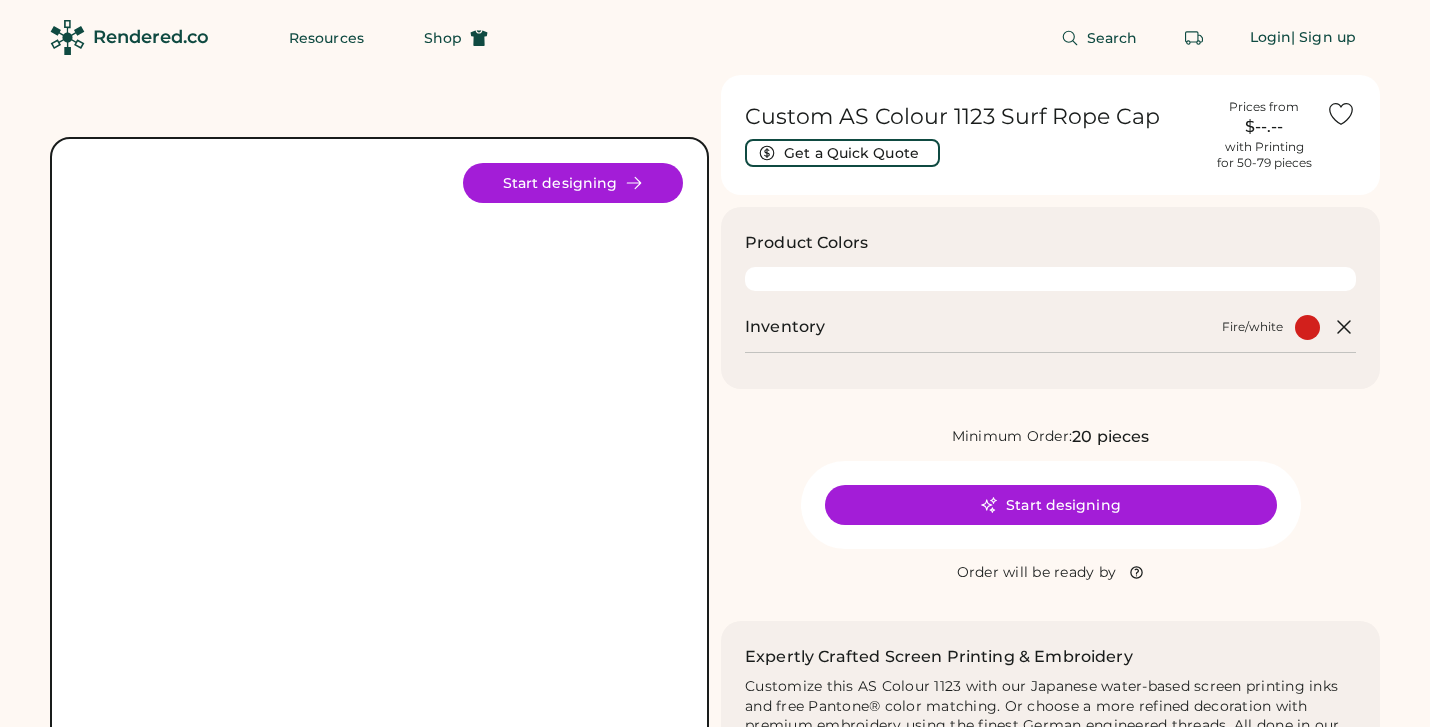 scroll, scrollTop: 0, scrollLeft: 0, axis: both 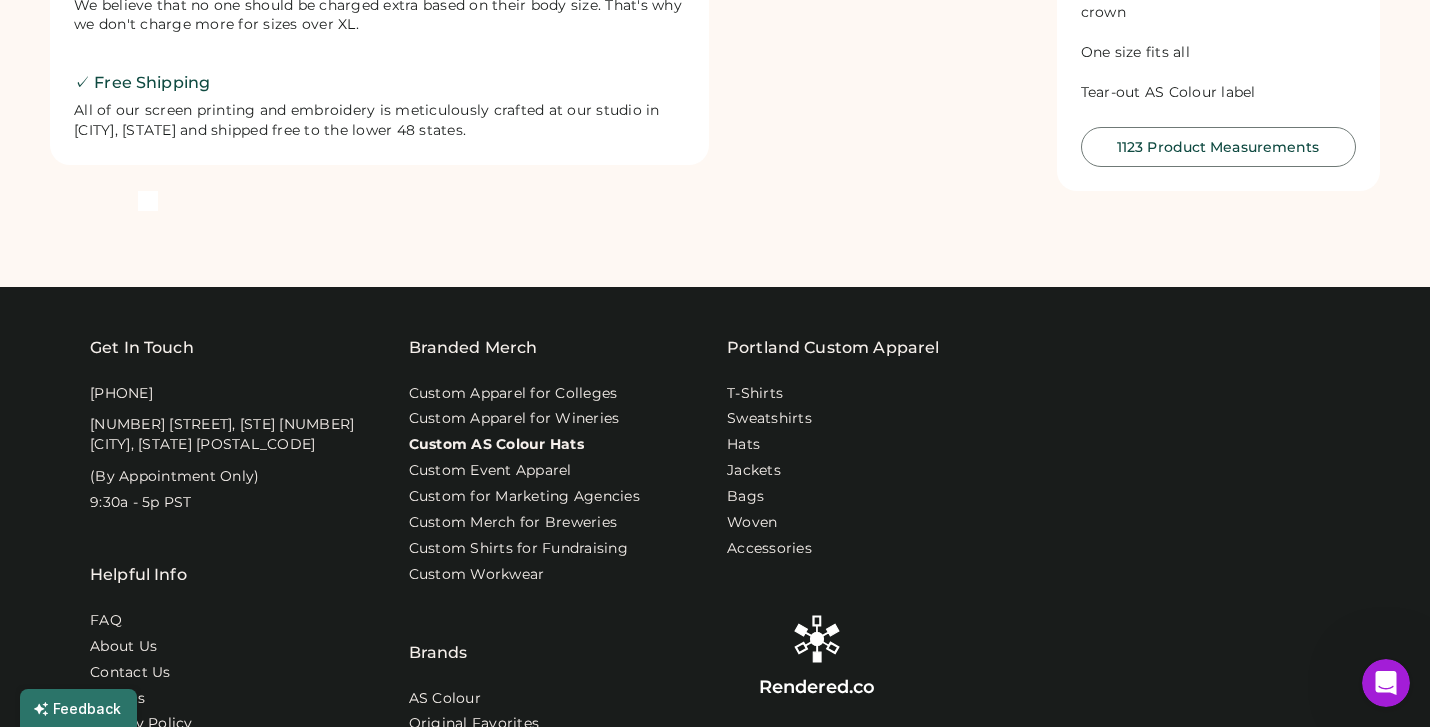 click on "Custom AS Colour Hats" at bounding box center [496, 445] 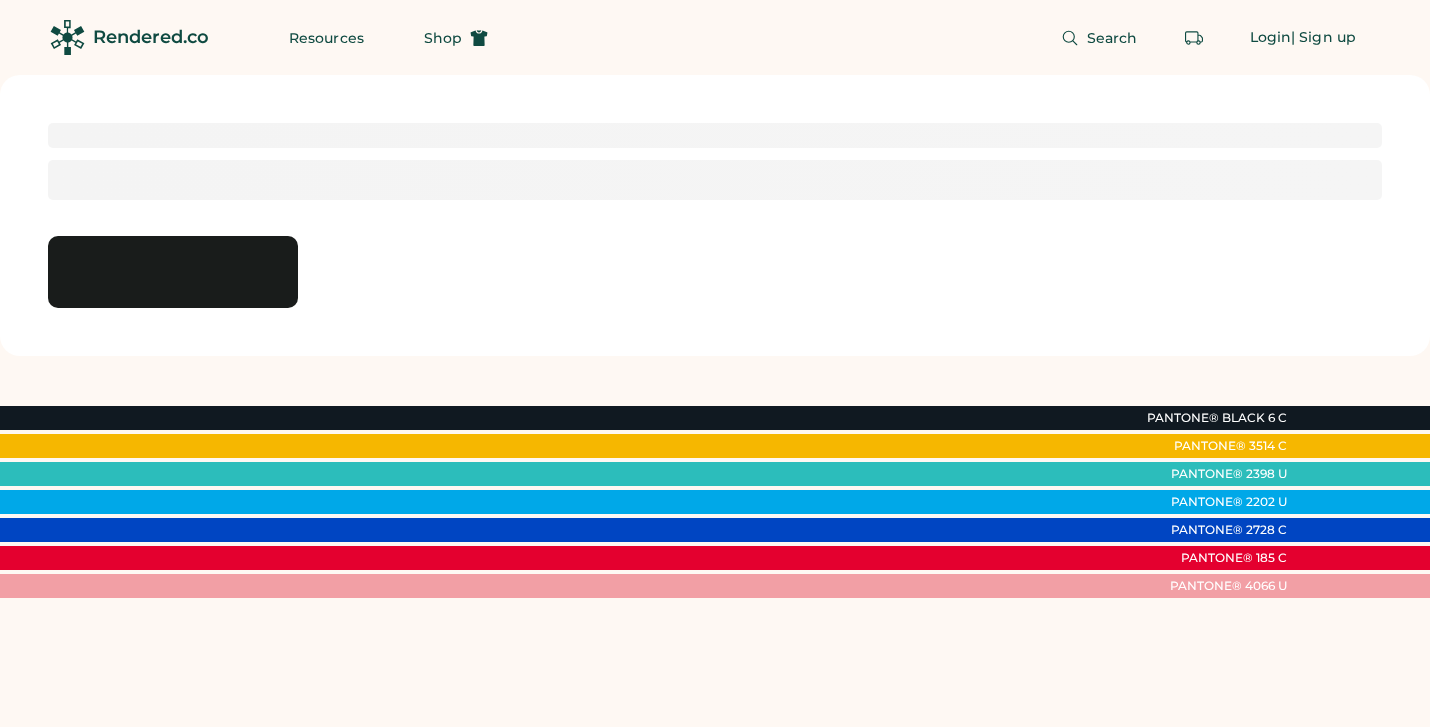 scroll, scrollTop: 0, scrollLeft: 0, axis: both 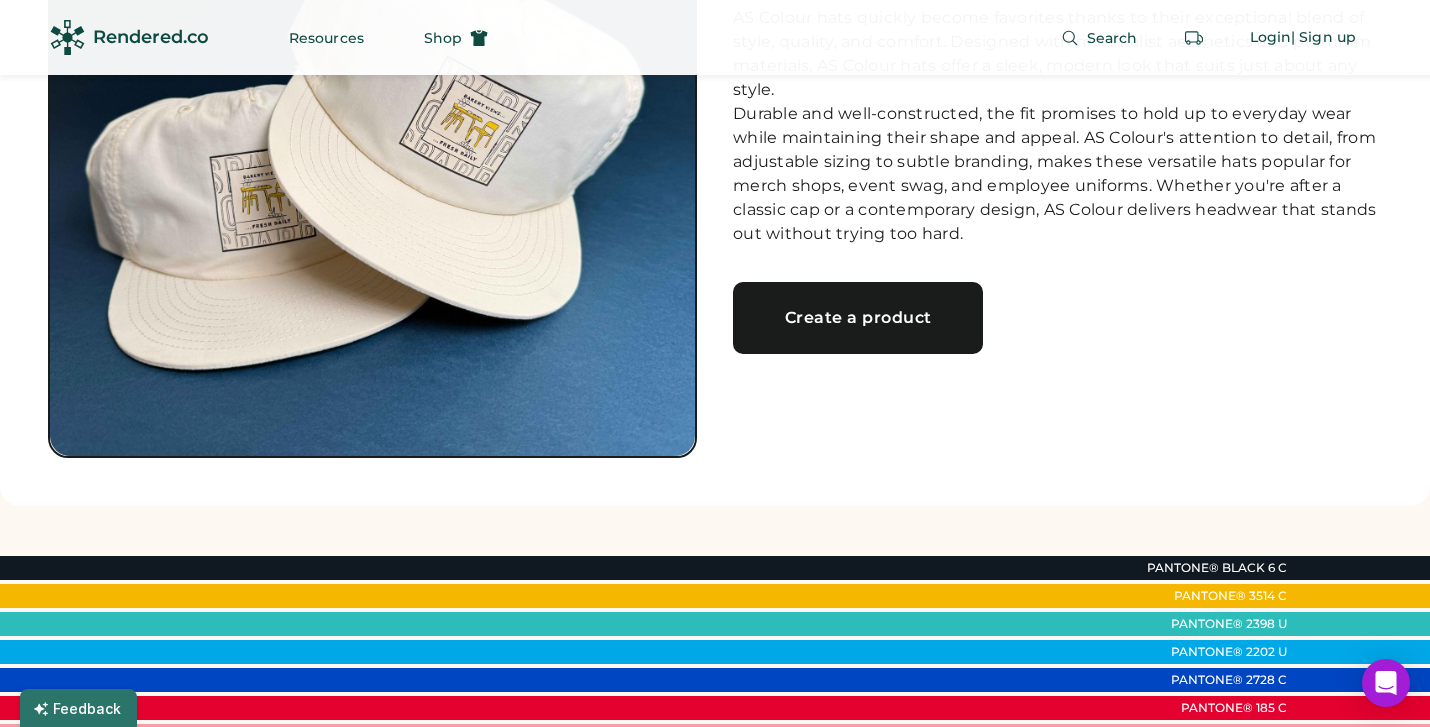 click on "Create a product" at bounding box center [858, 318] 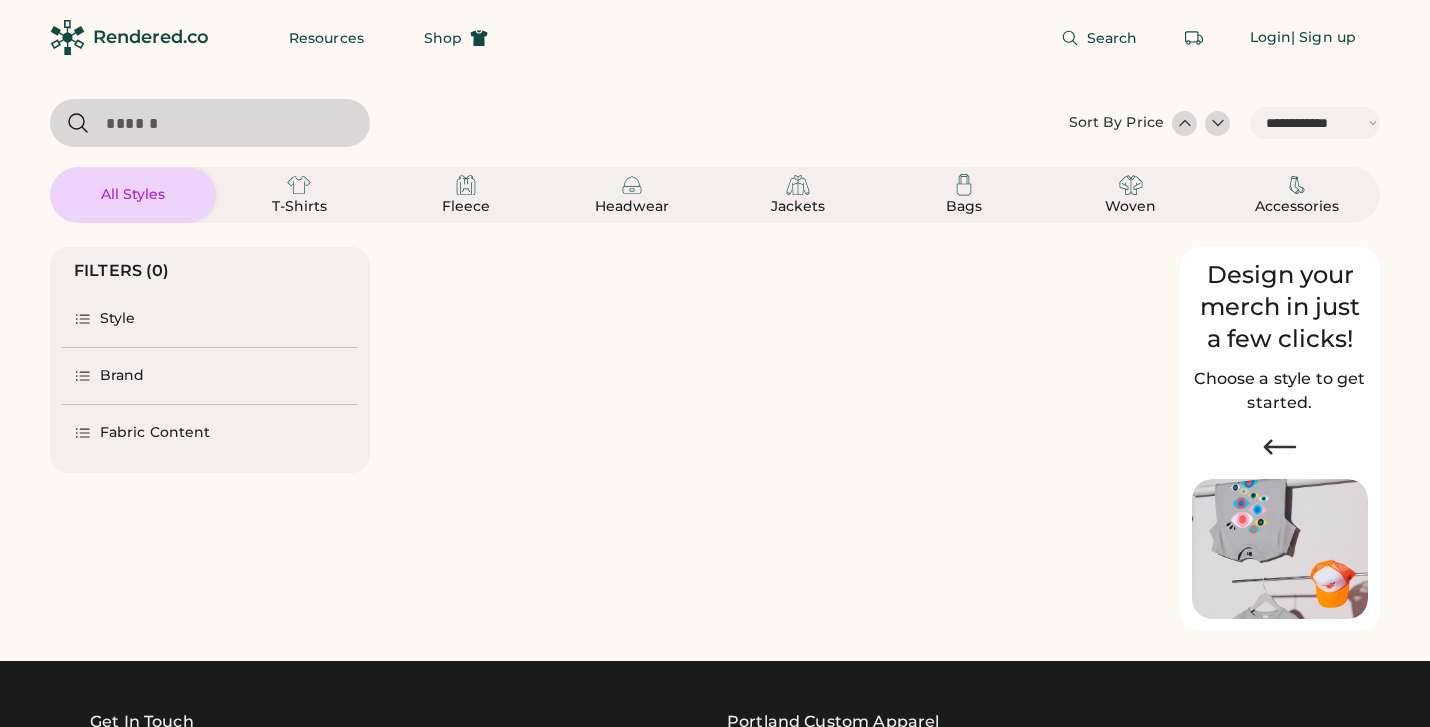 select on "*****" 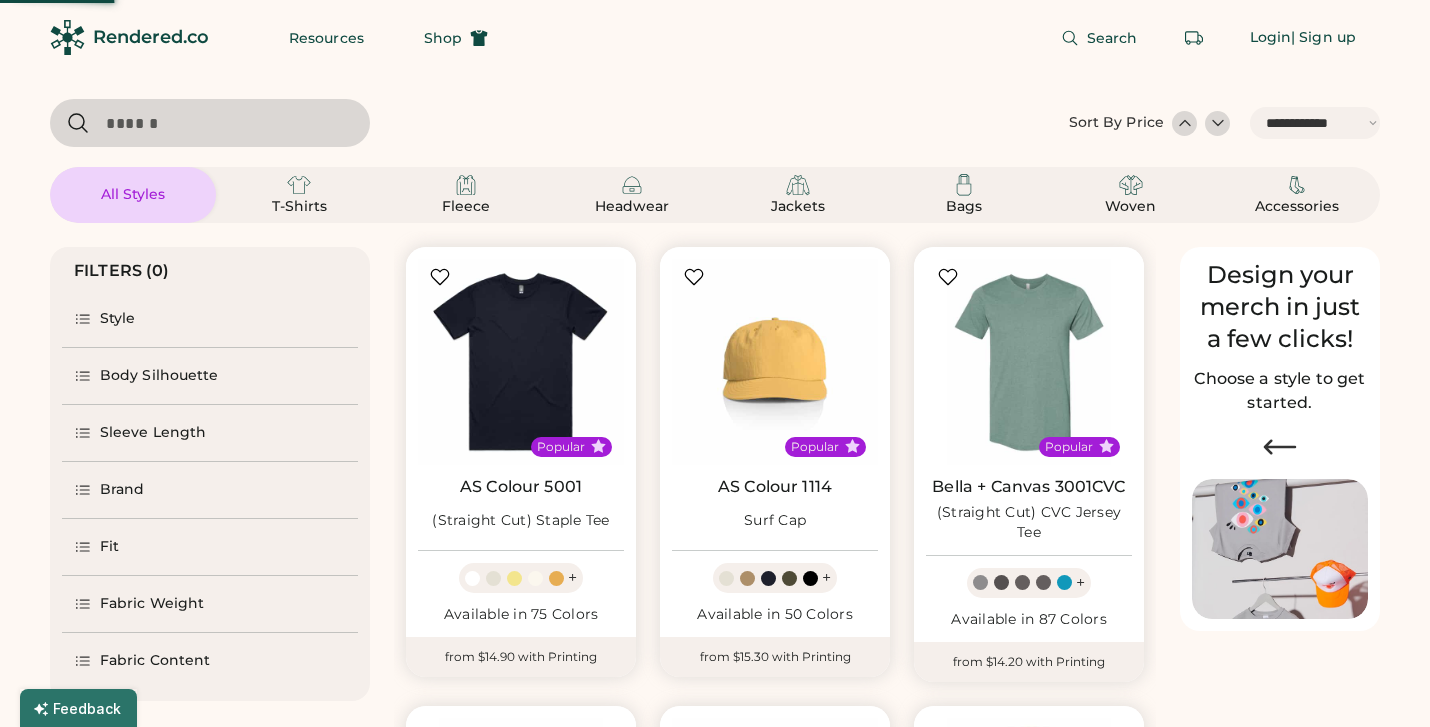 scroll, scrollTop: 0, scrollLeft: 0, axis: both 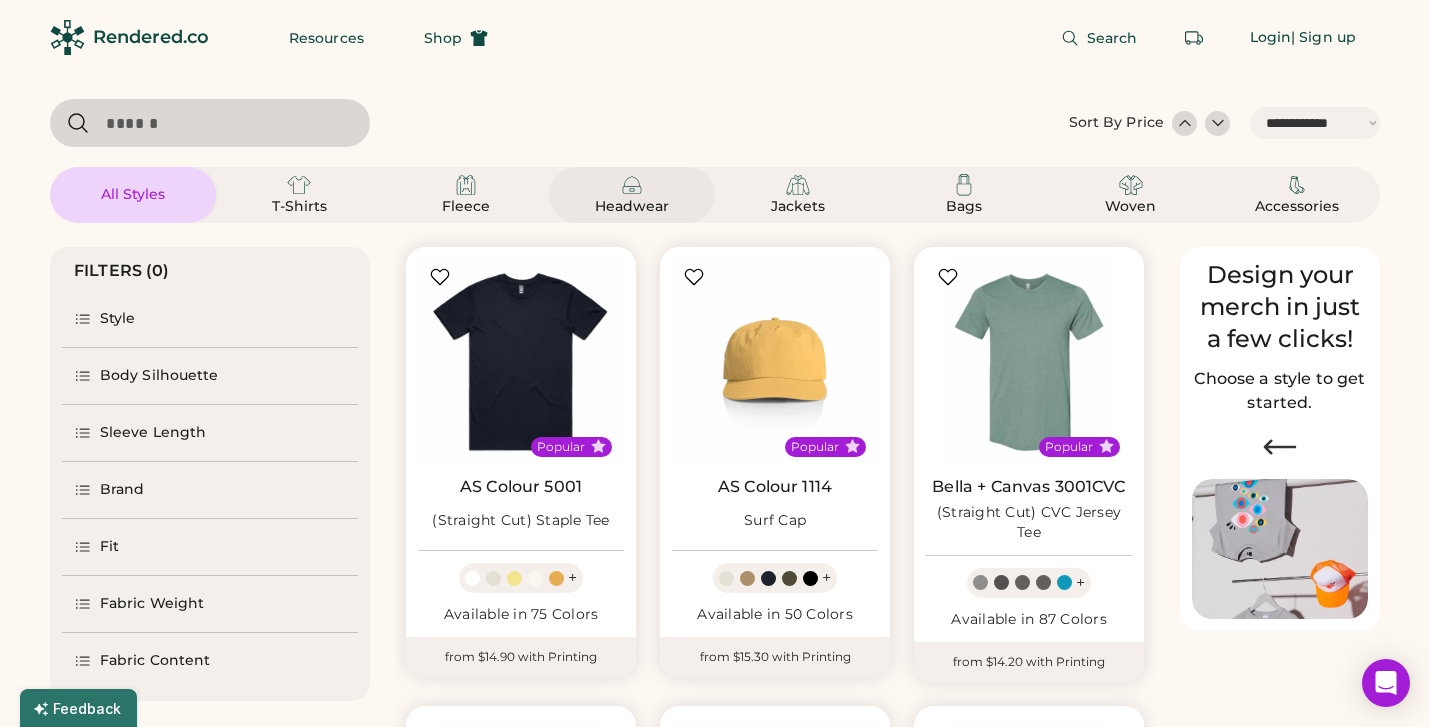 click on "Headwear" at bounding box center (632, 207) 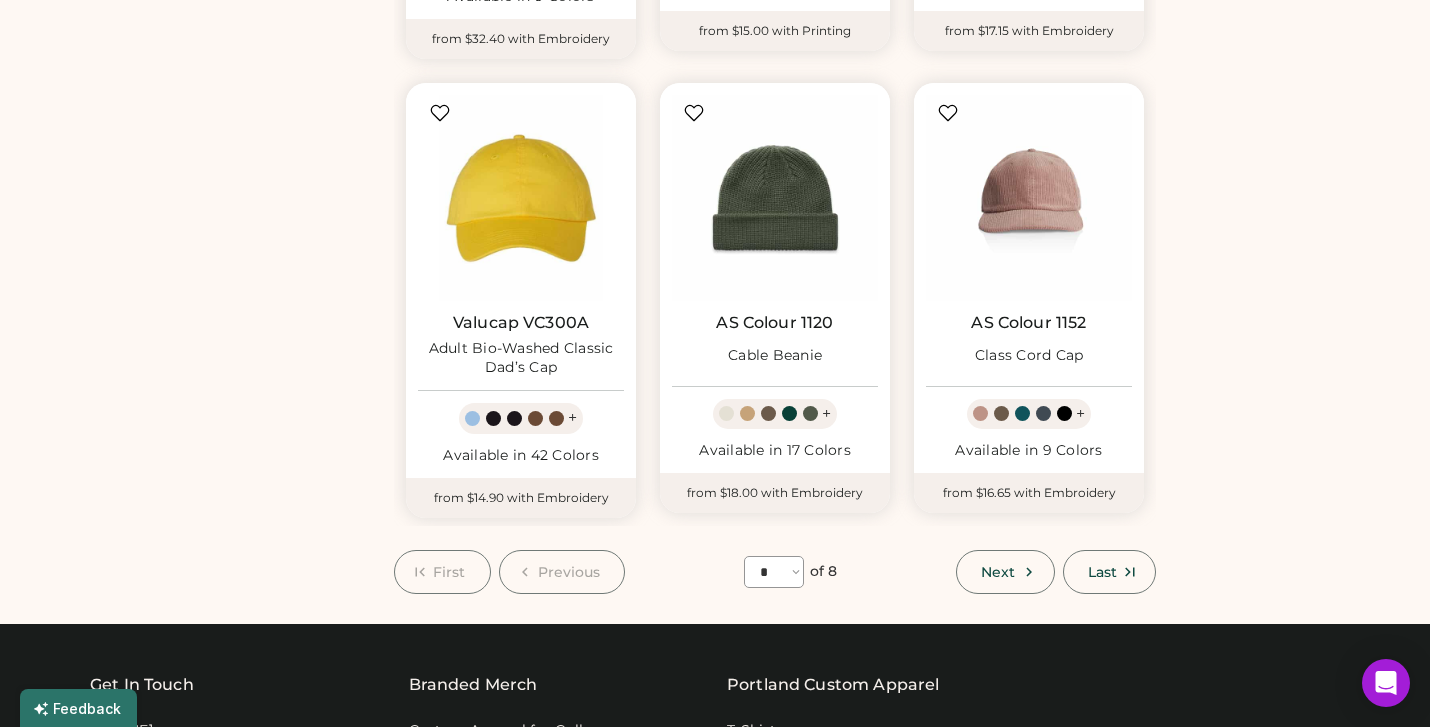 scroll, scrollTop: 1550, scrollLeft: 0, axis: vertical 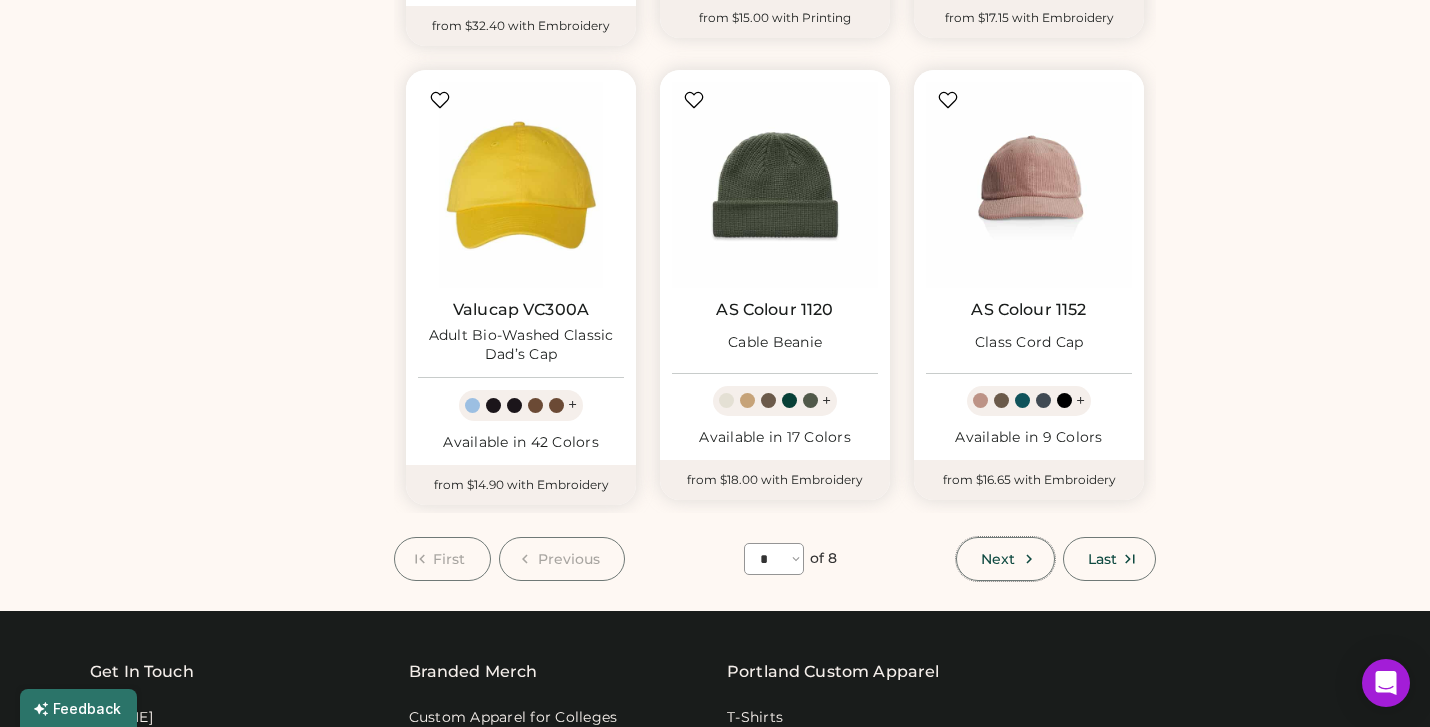 click 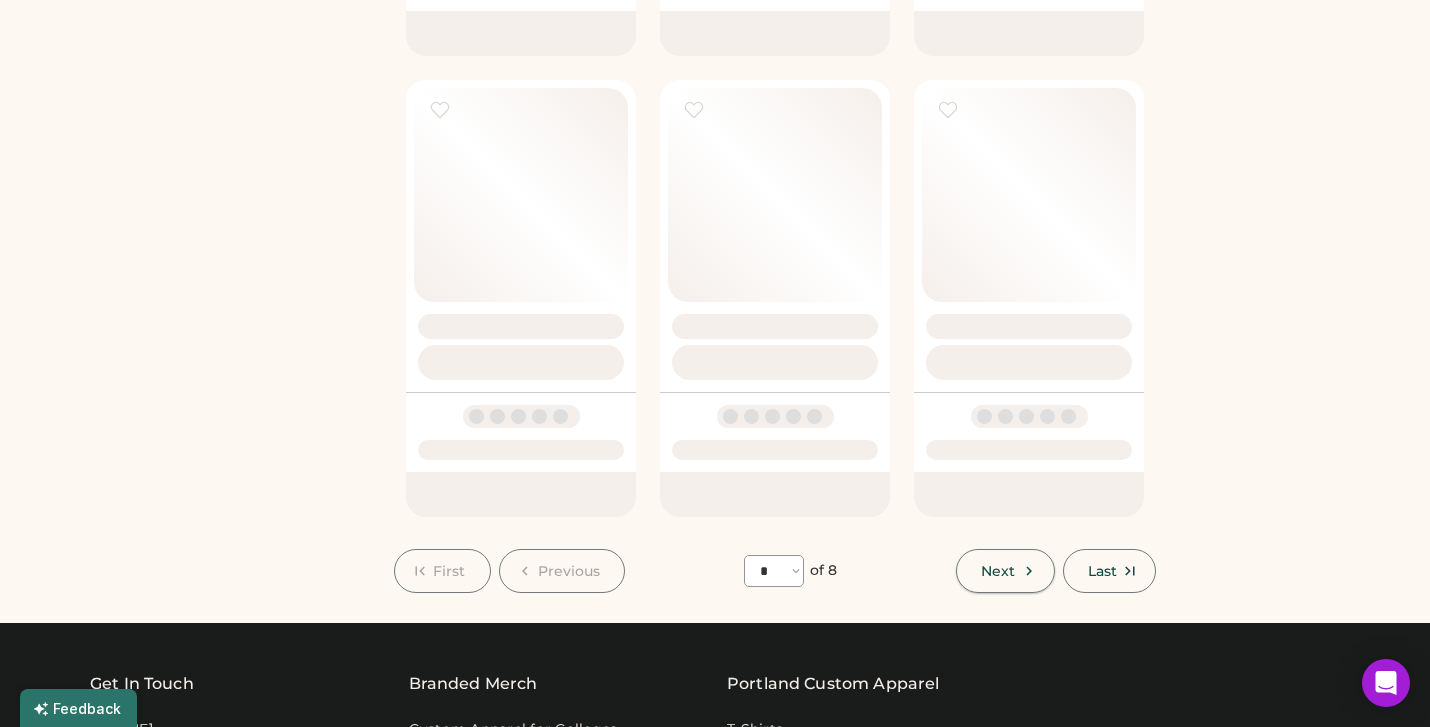select on "*" 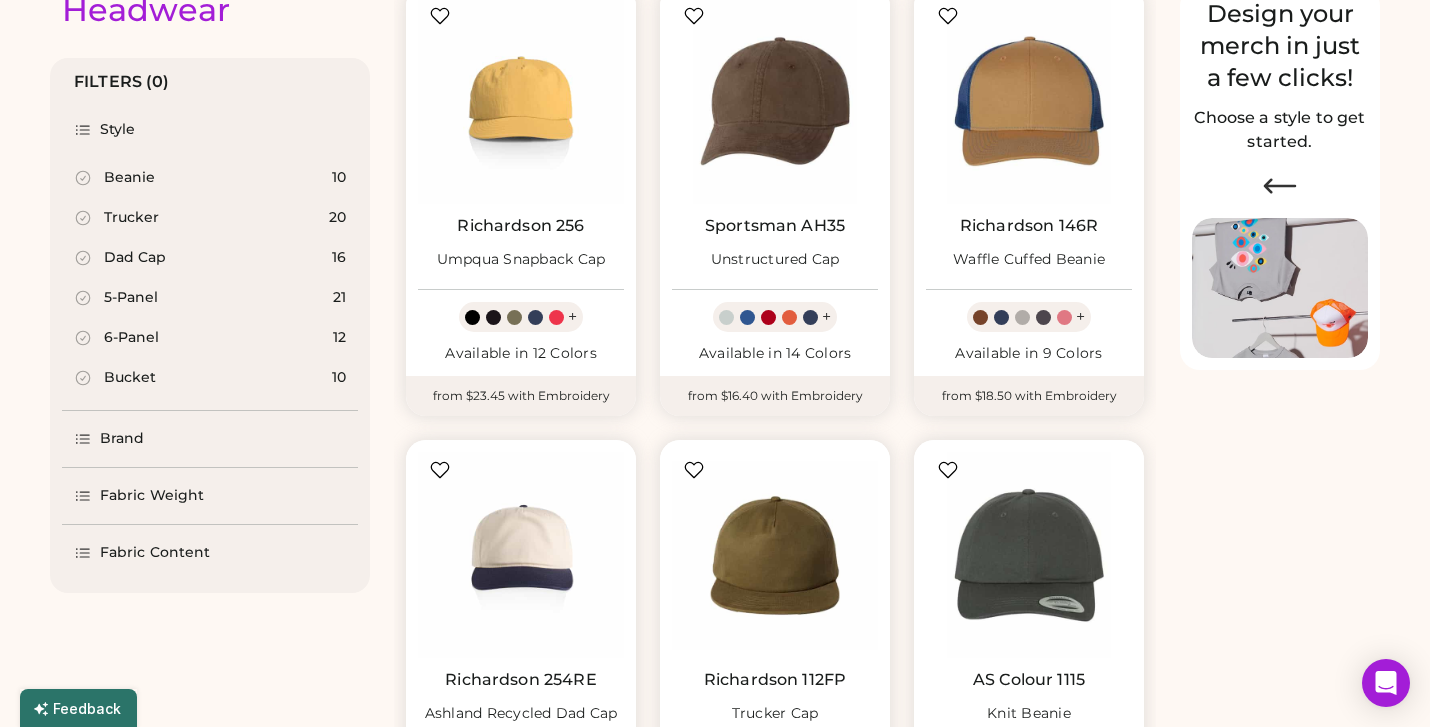 scroll, scrollTop: 87, scrollLeft: 0, axis: vertical 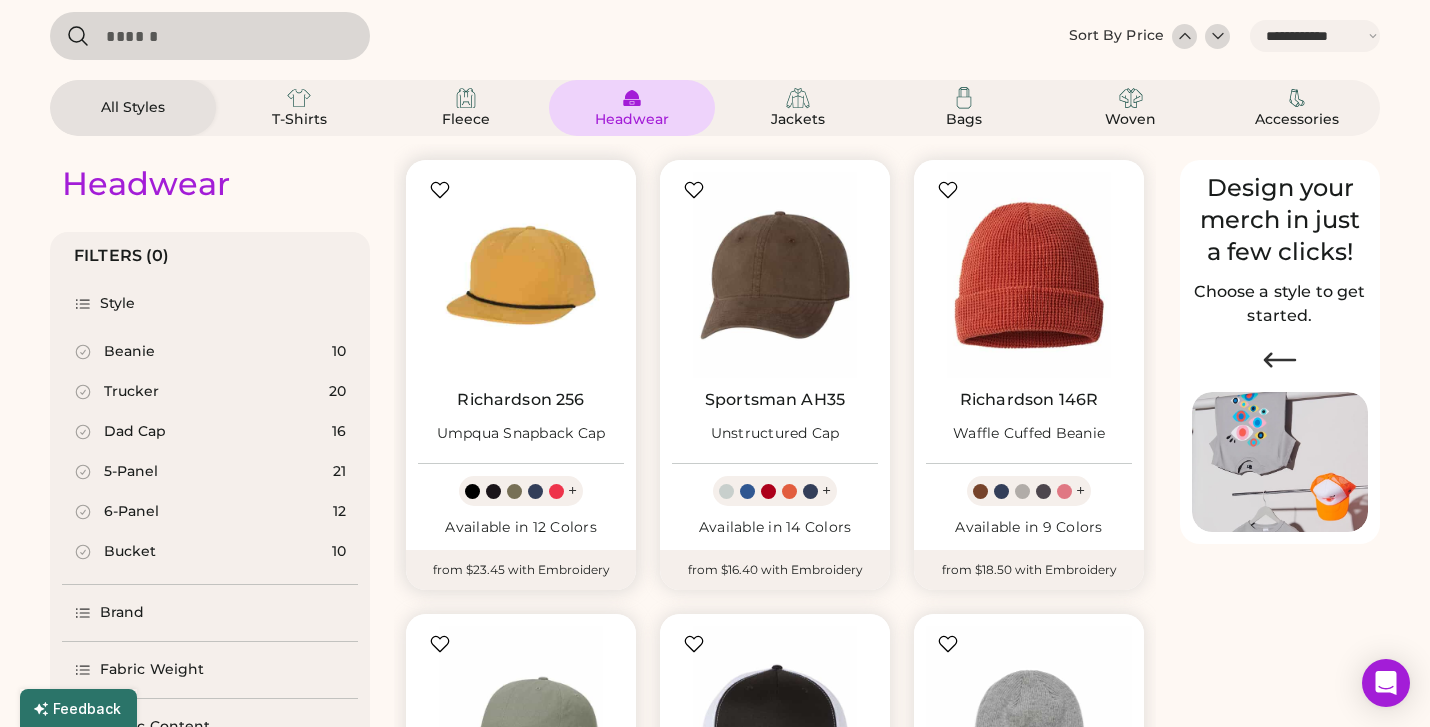 click at bounding box center [521, 275] 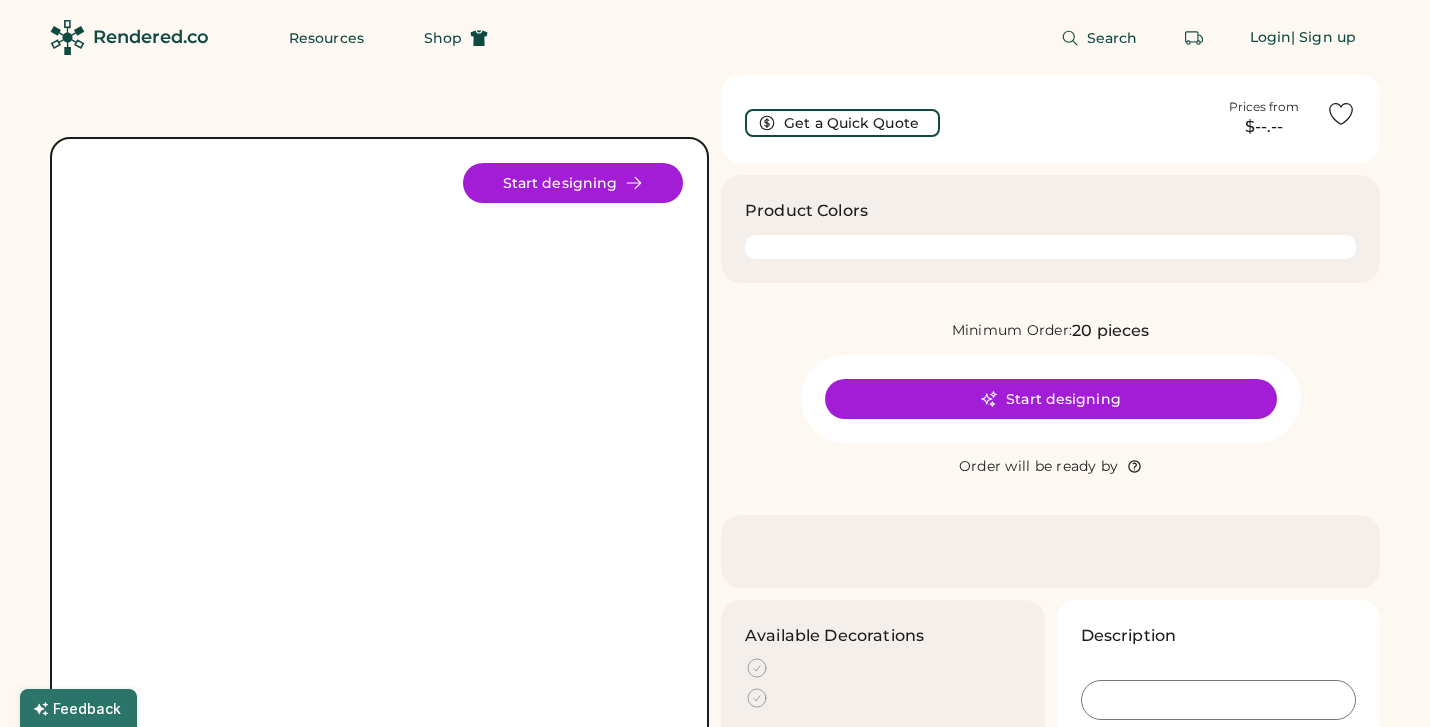 scroll, scrollTop: 0, scrollLeft: 0, axis: both 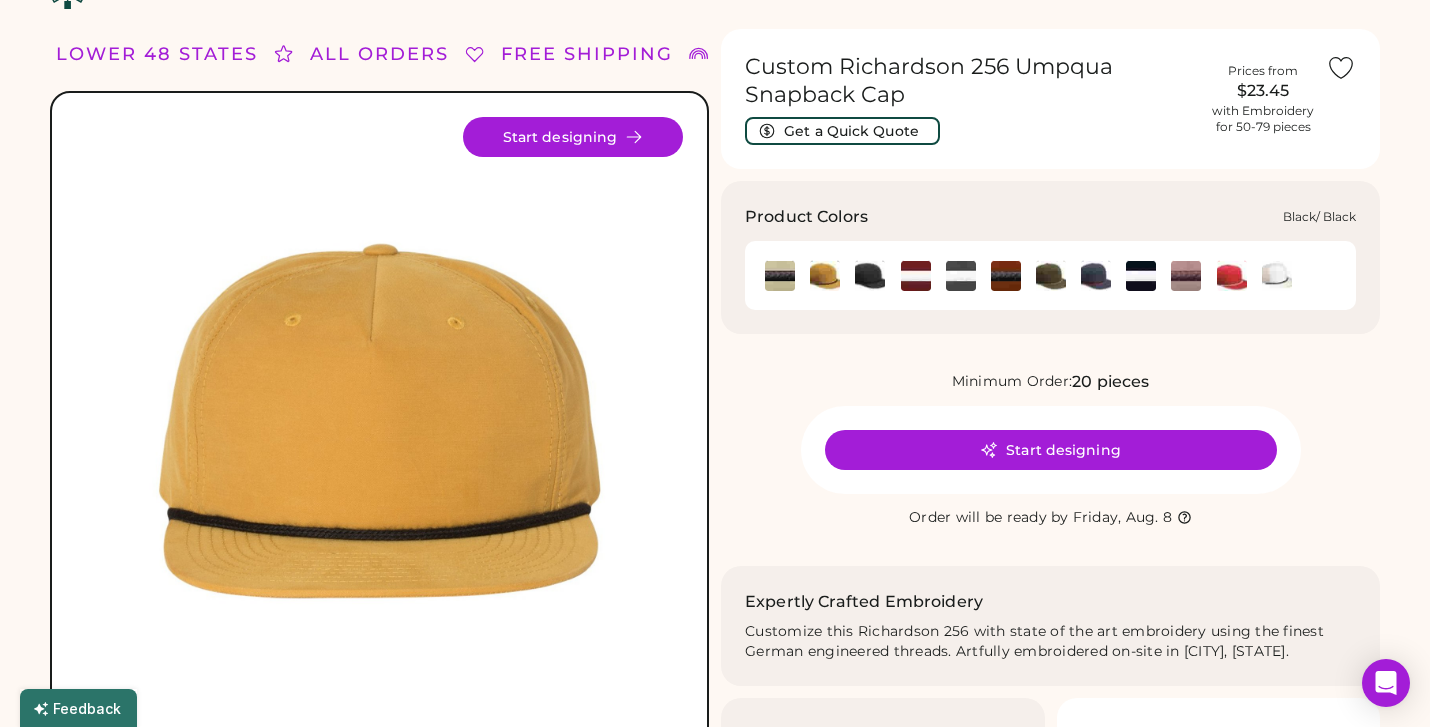 click 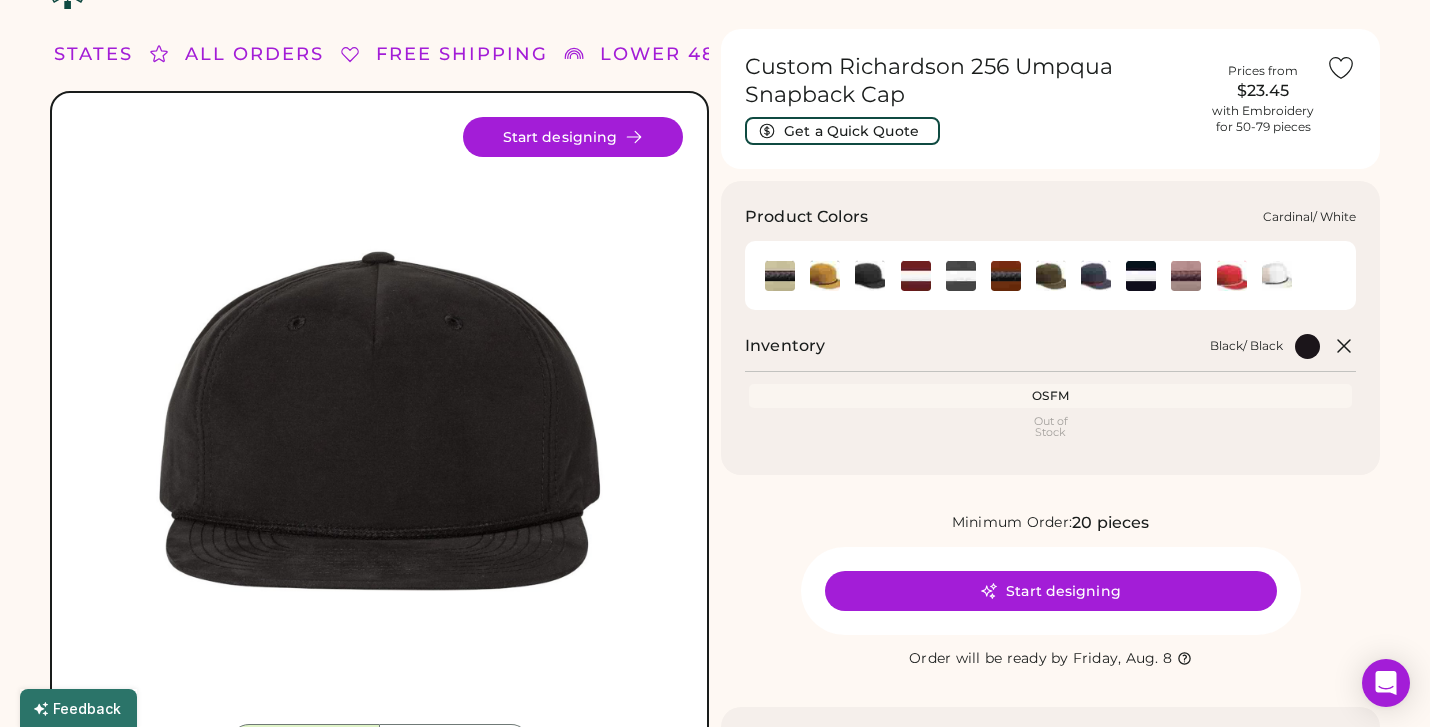 click 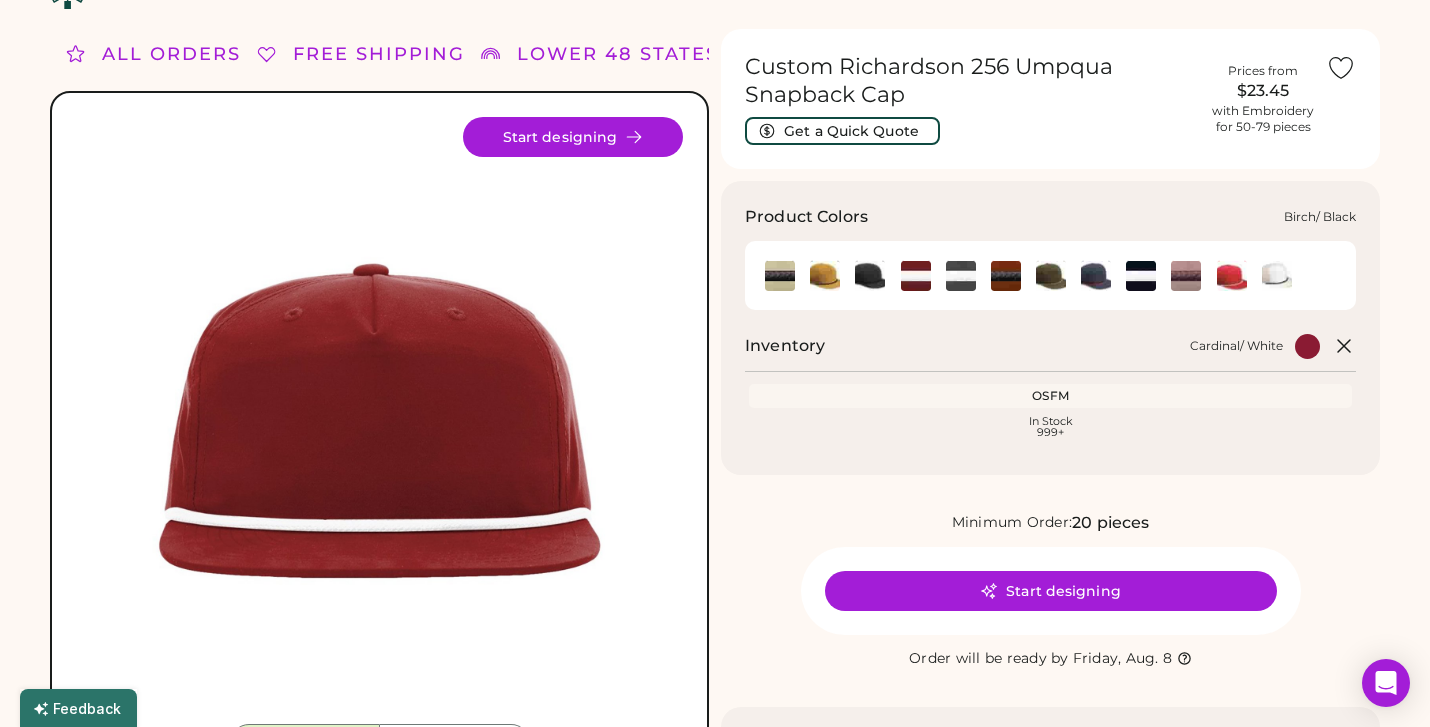 click 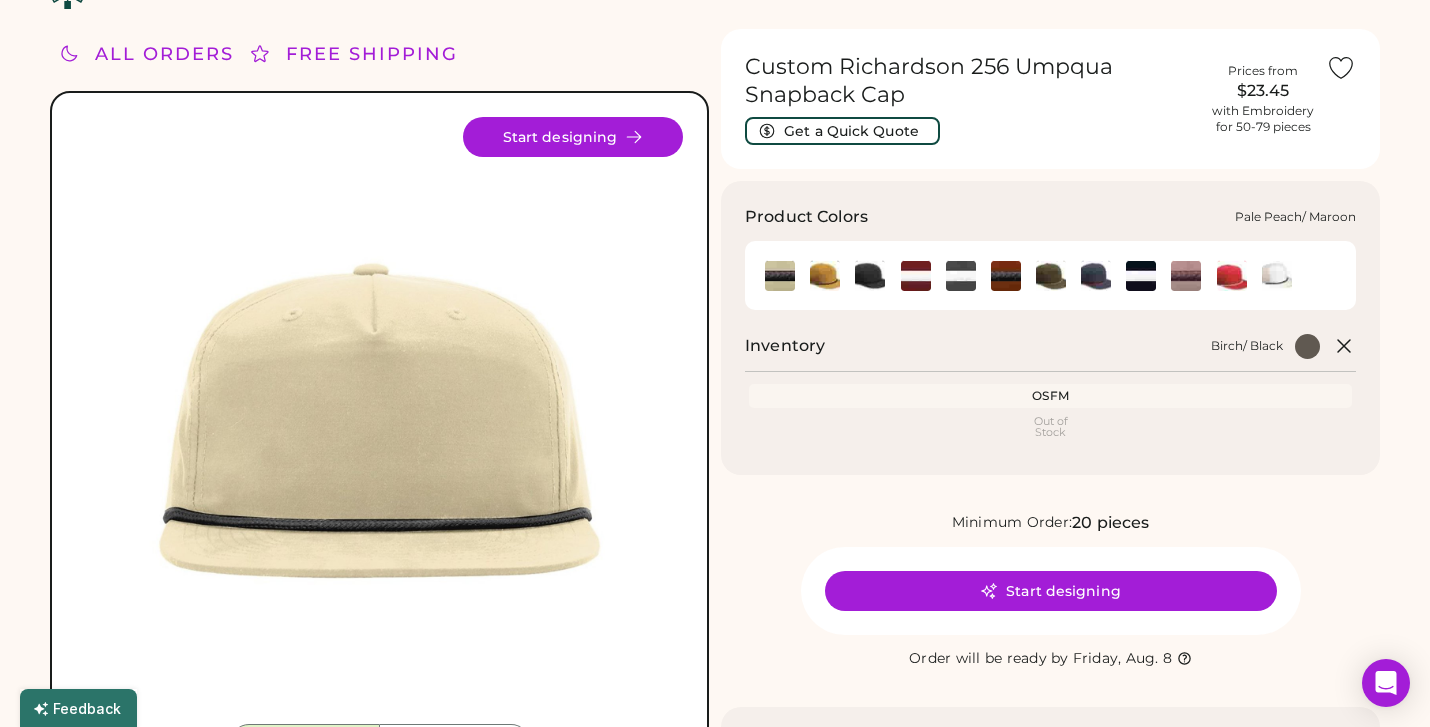 click 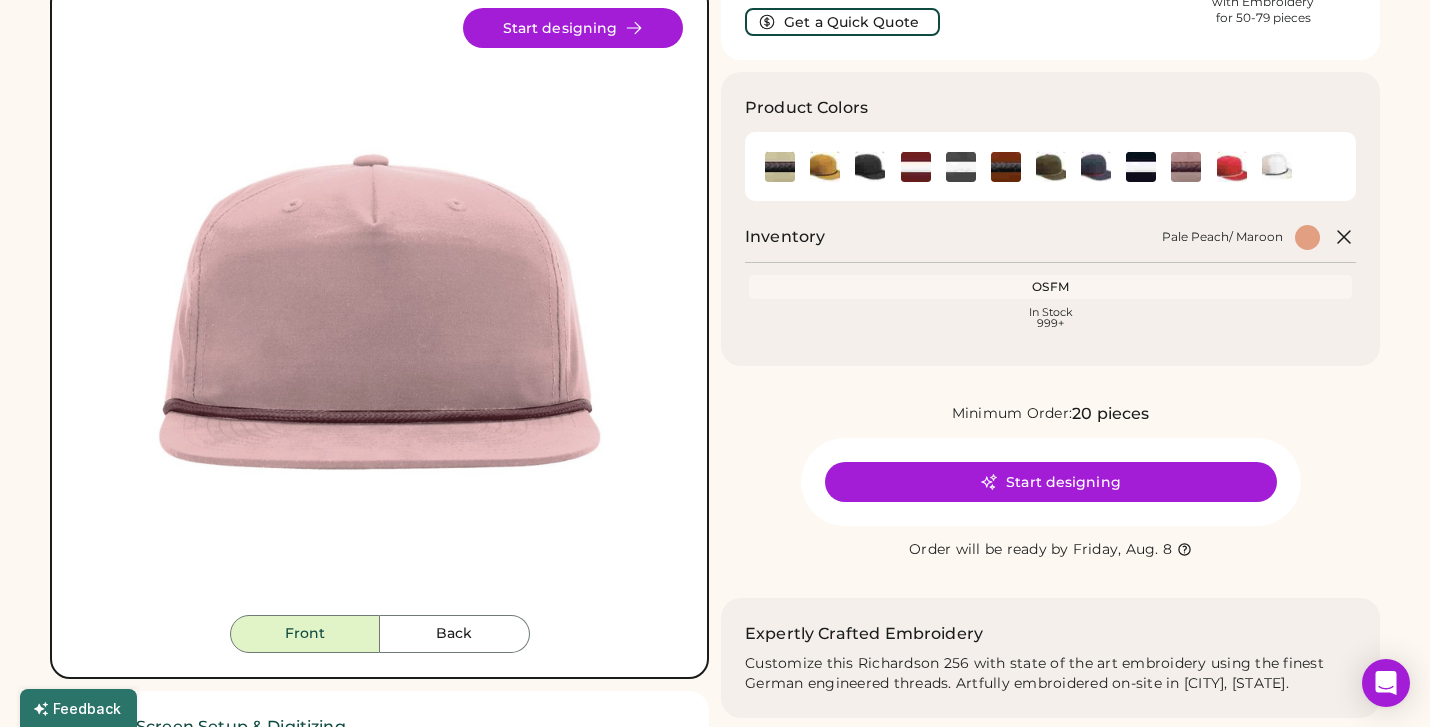 scroll, scrollTop: 156, scrollLeft: 0, axis: vertical 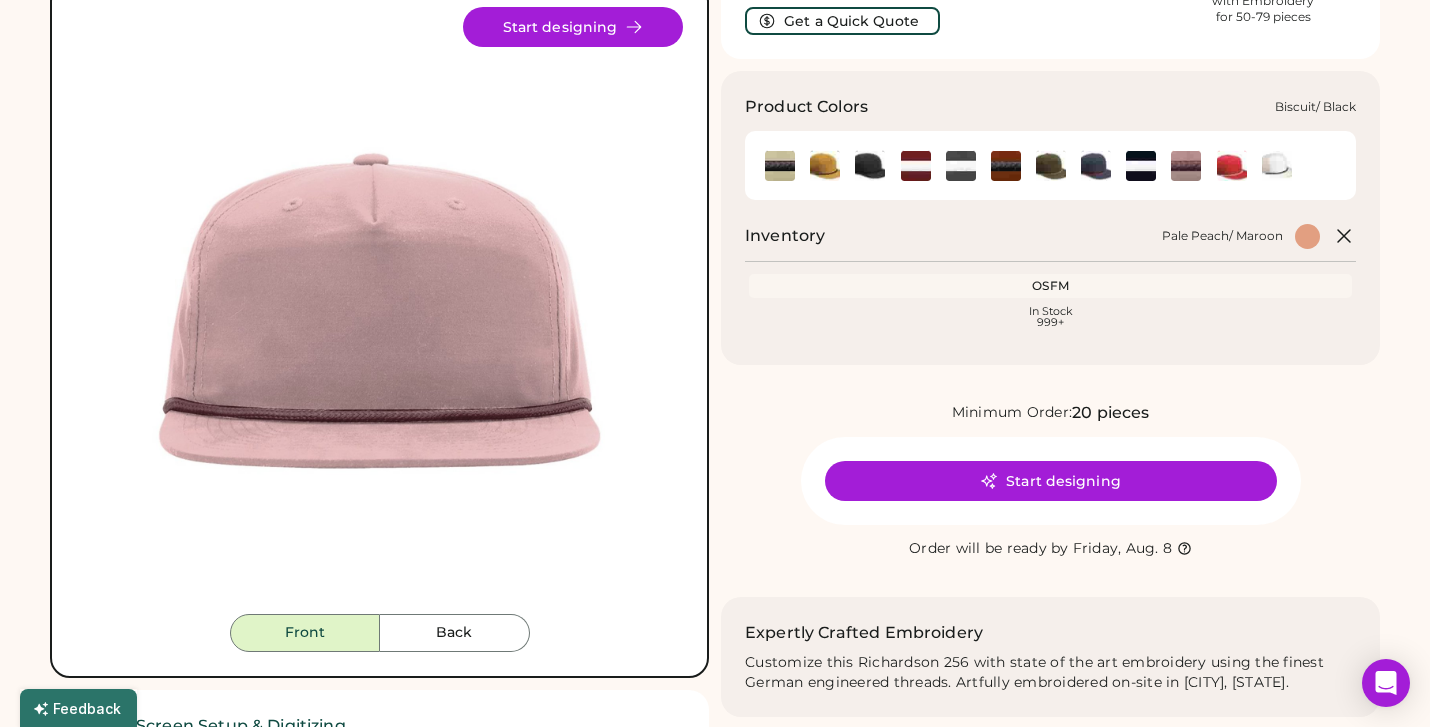 click 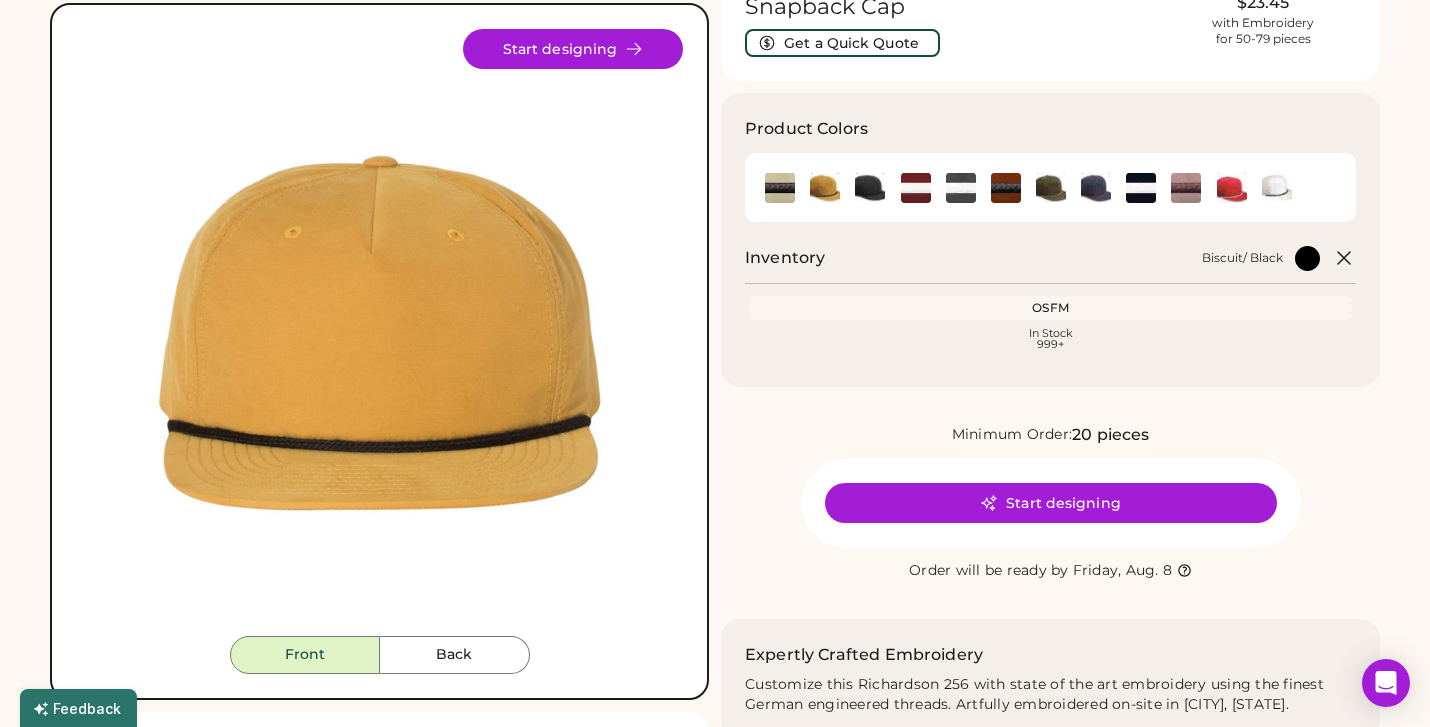 scroll, scrollTop: 130, scrollLeft: 0, axis: vertical 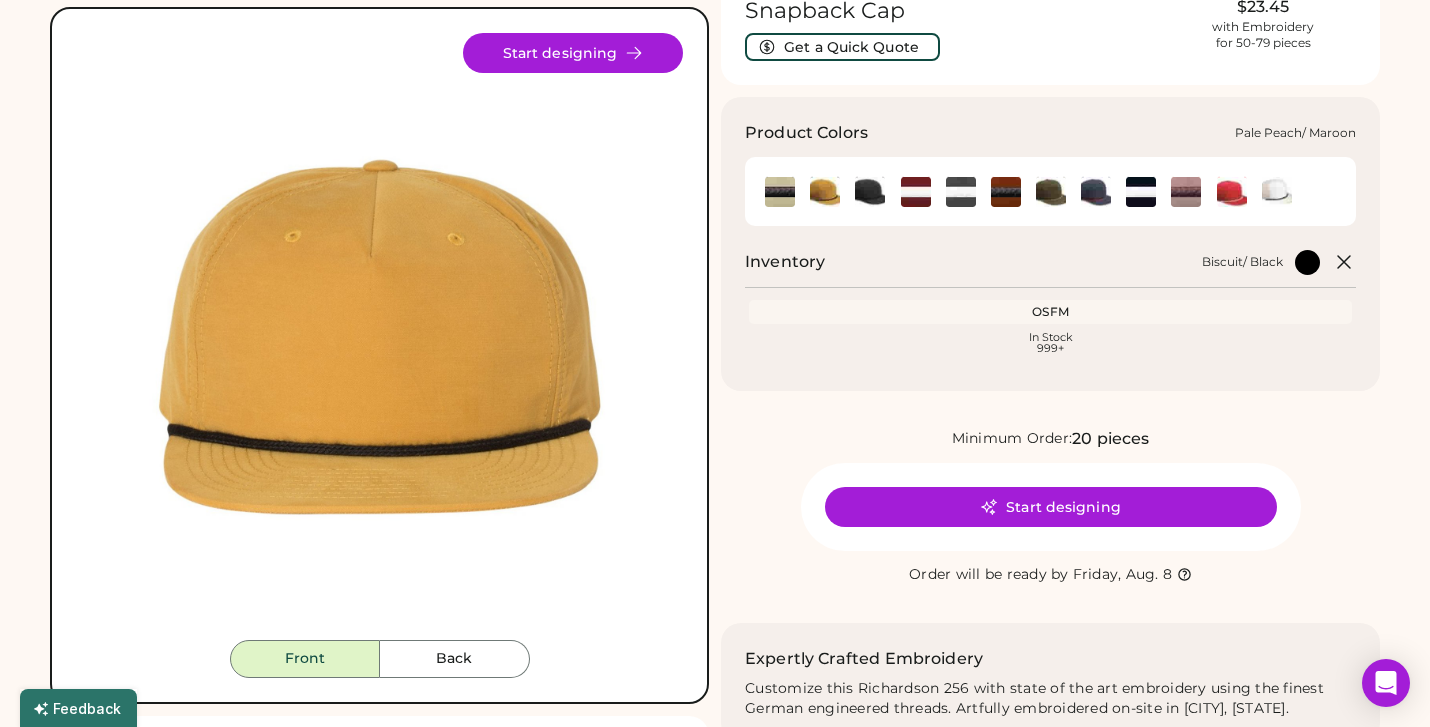click 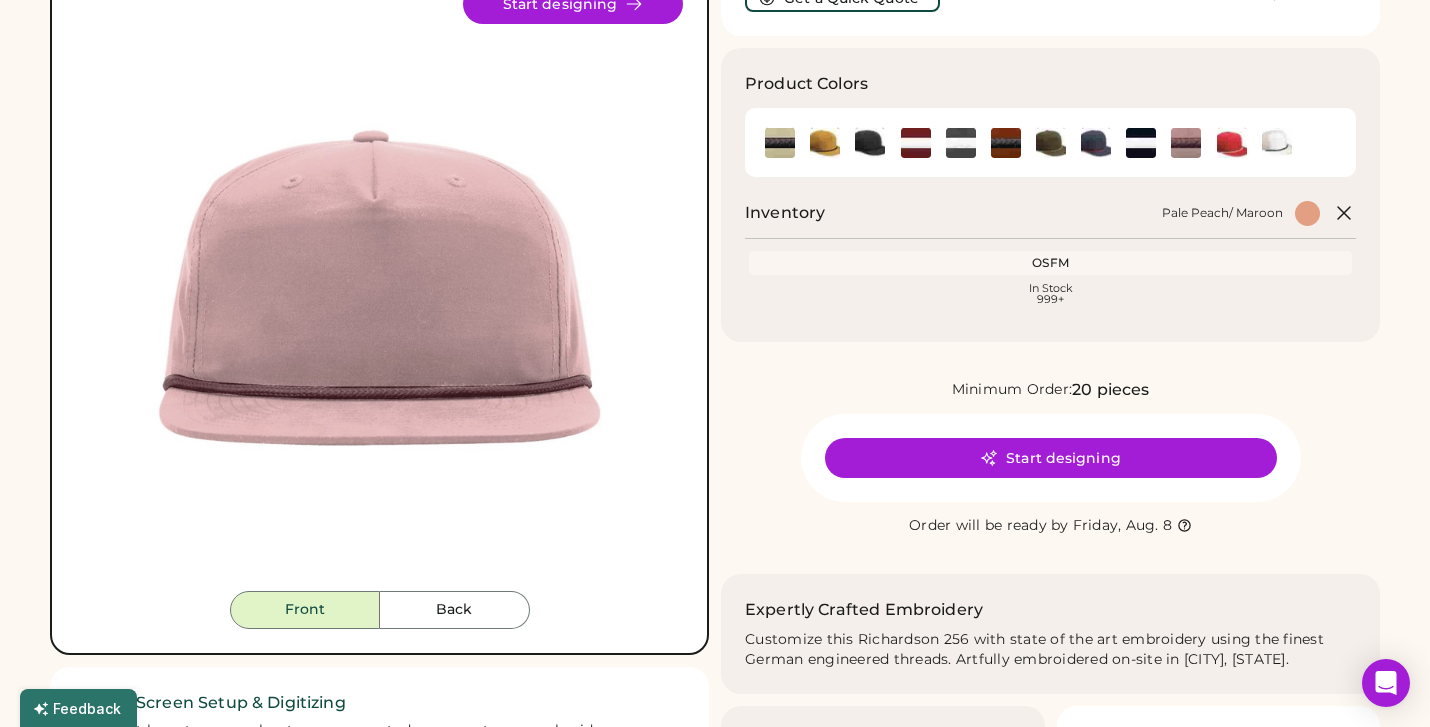 scroll, scrollTop: 0, scrollLeft: 0, axis: both 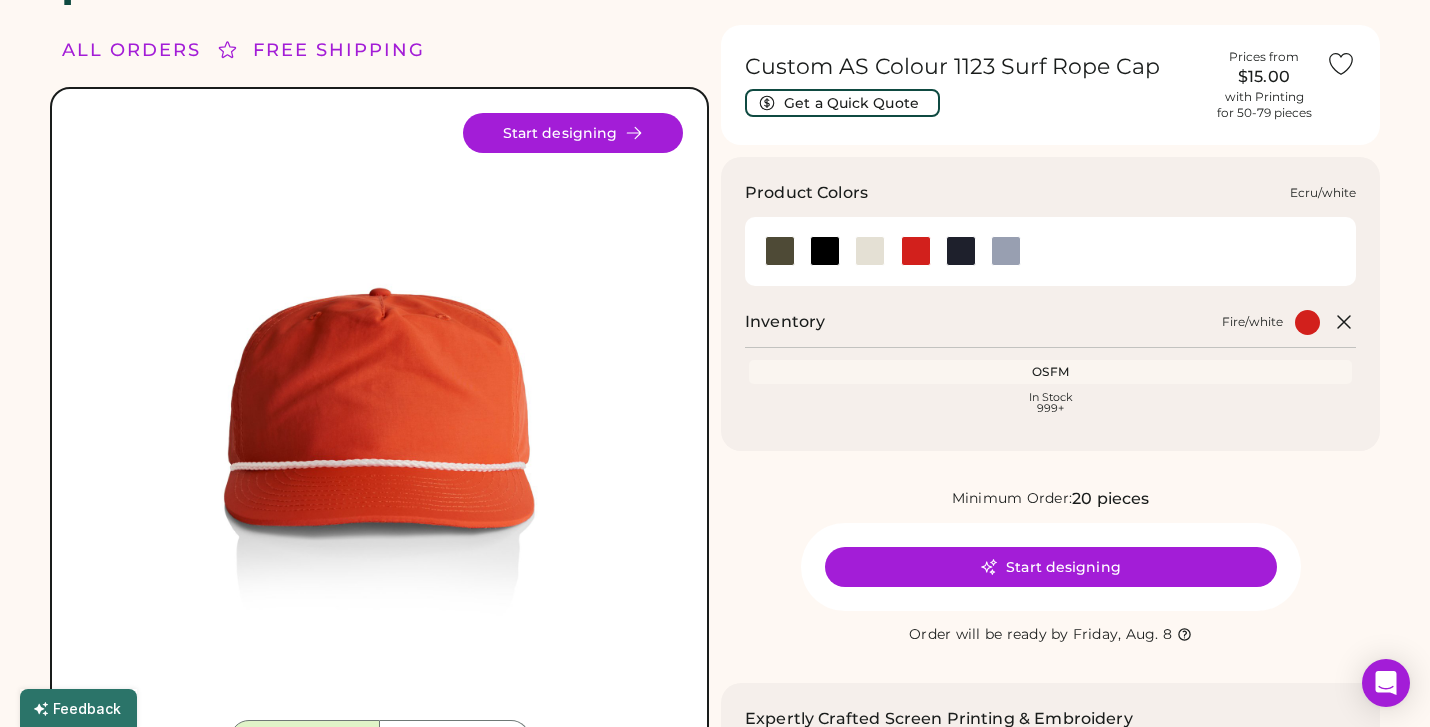 click at bounding box center [870, 251] 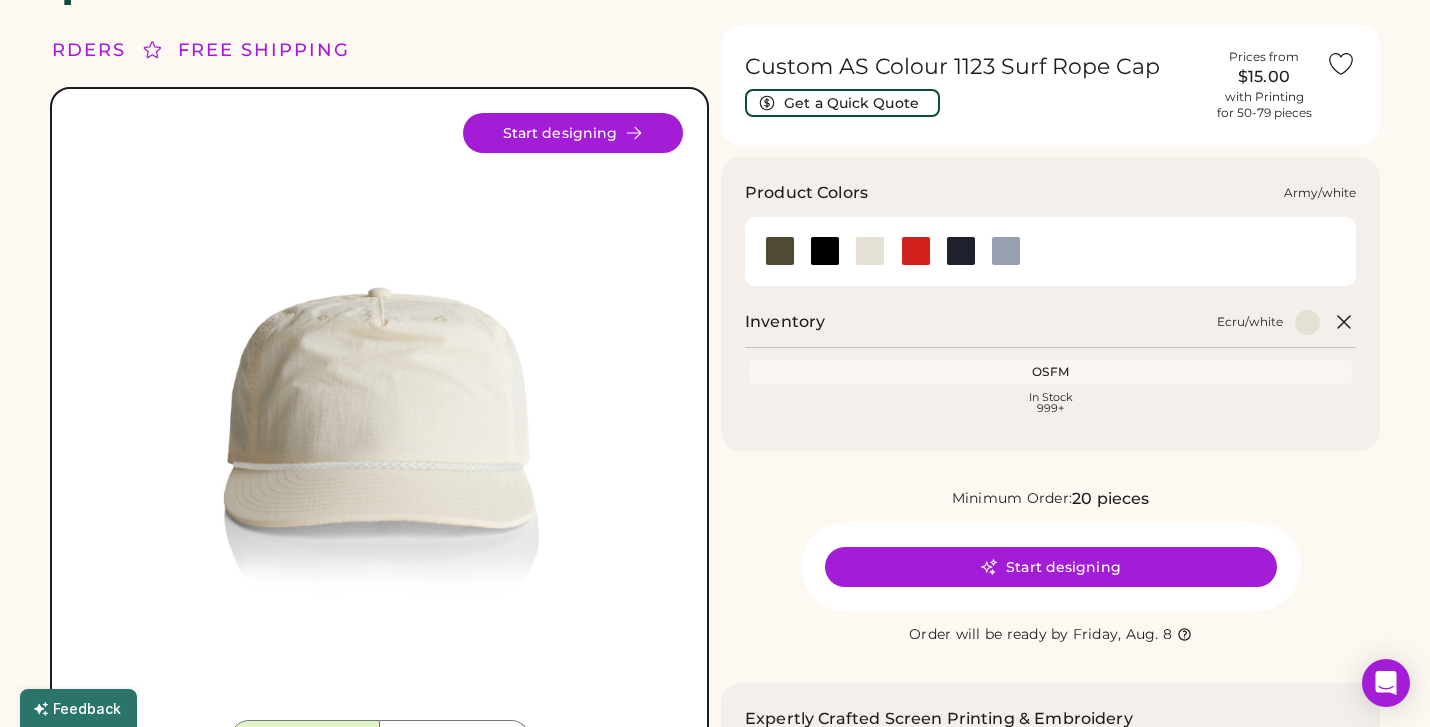 click at bounding box center (780, 251) 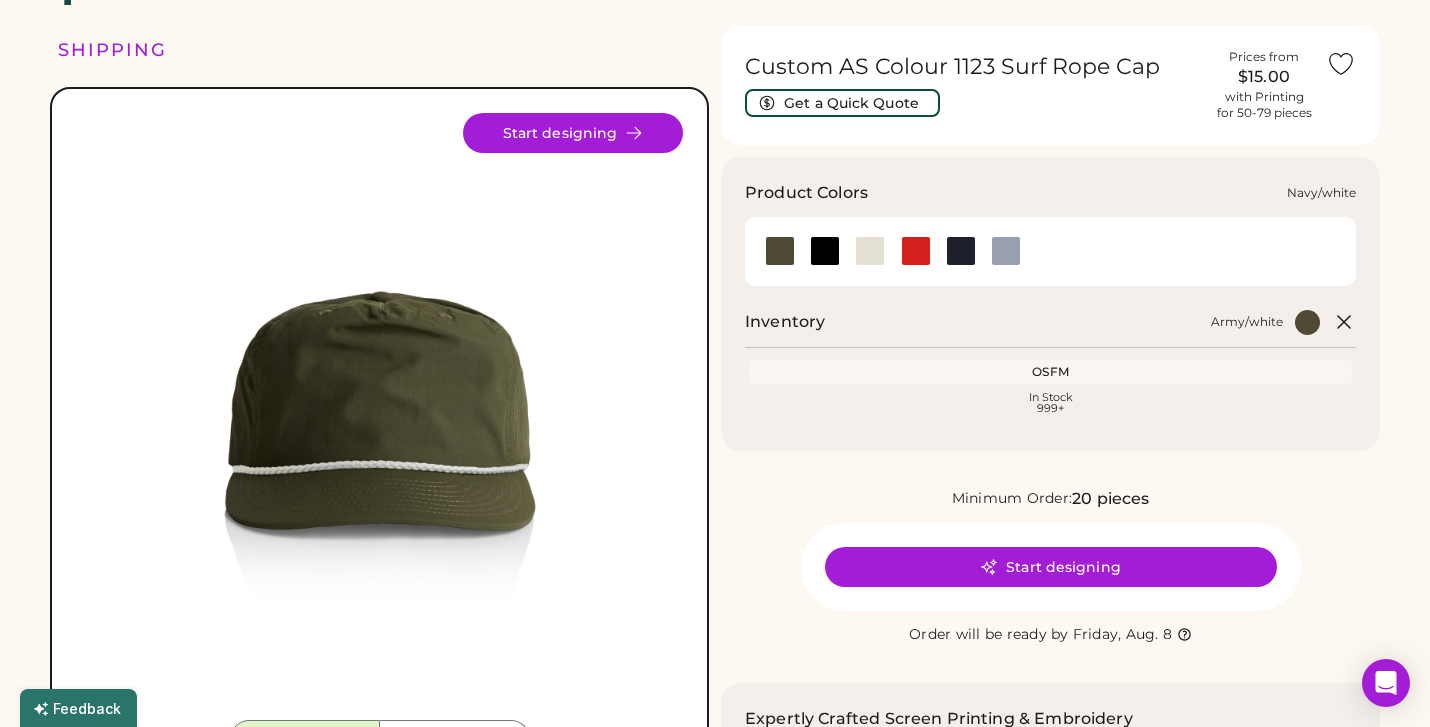 click at bounding box center (961, 251) 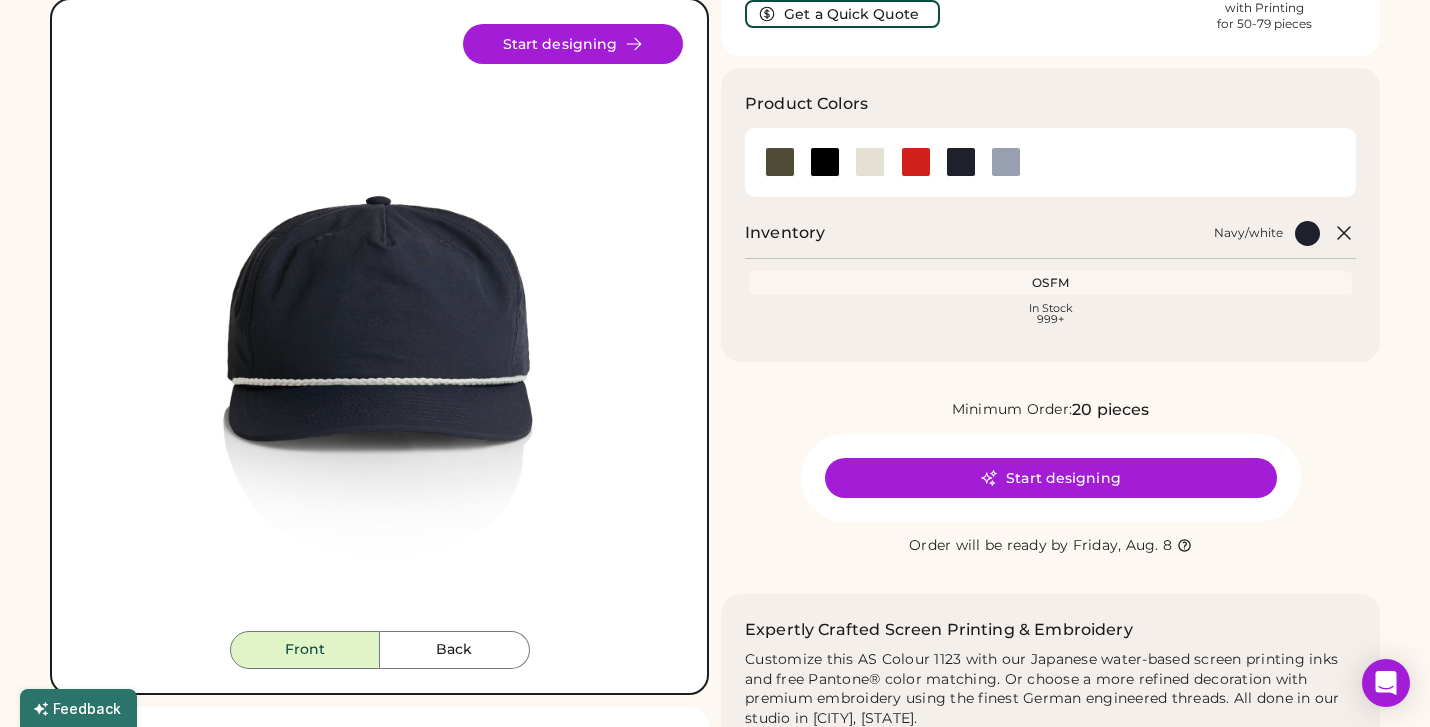 scroll, scrollTop: 0, scrollLeft: 0, axis: both 